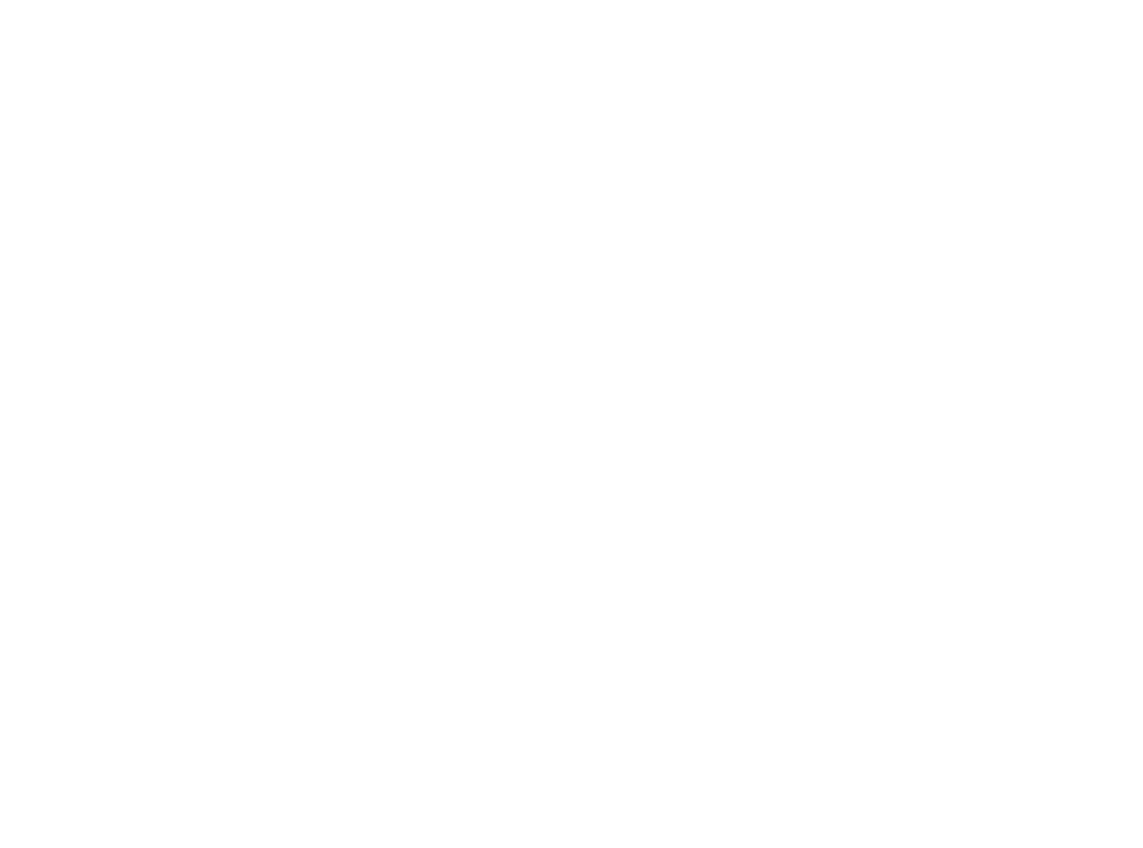 scroll, scrollTop: 0, scrollLeft: 0, axis: both 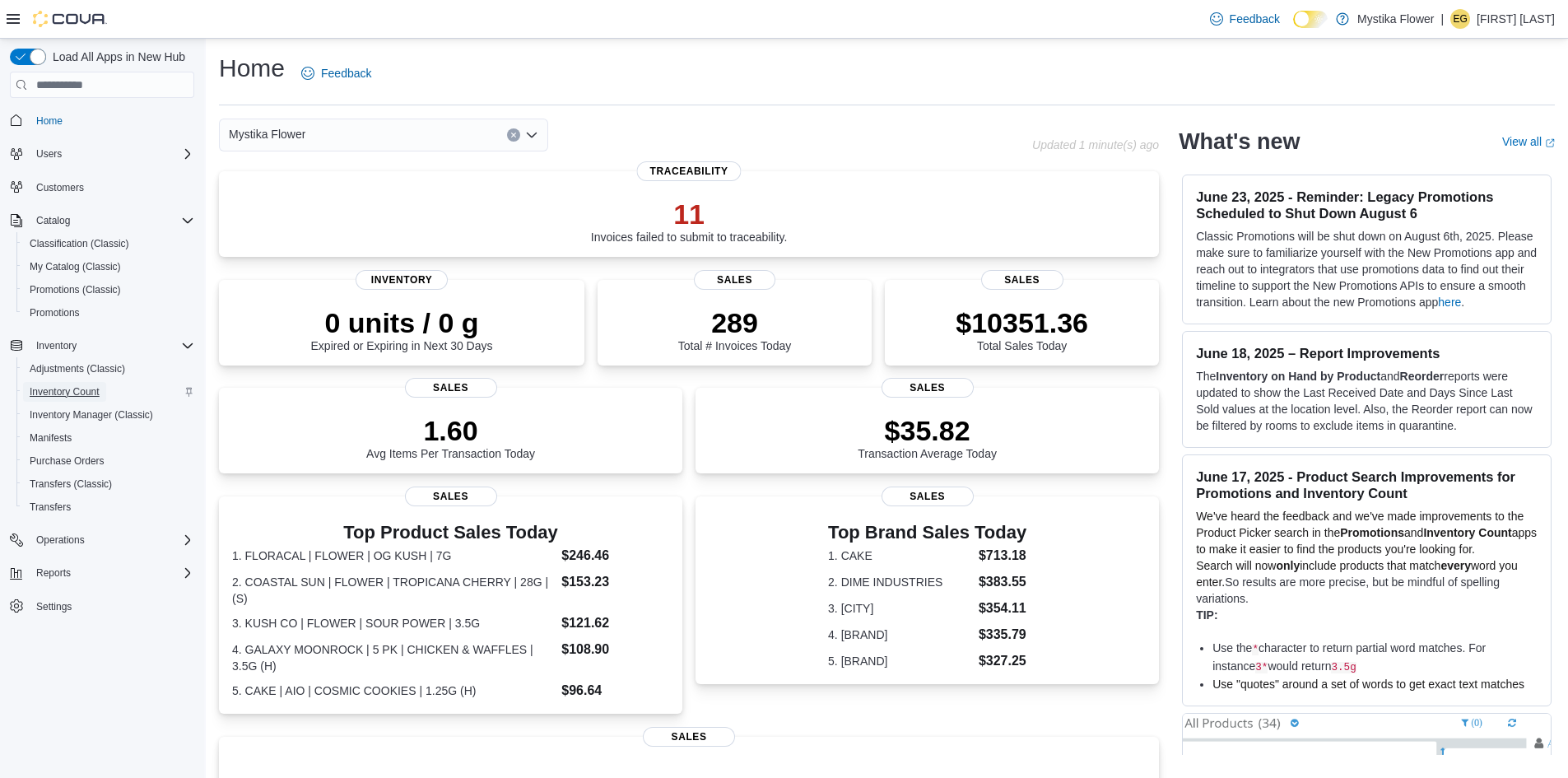 click on "Inventory Count" at bounding box center [64, 392] 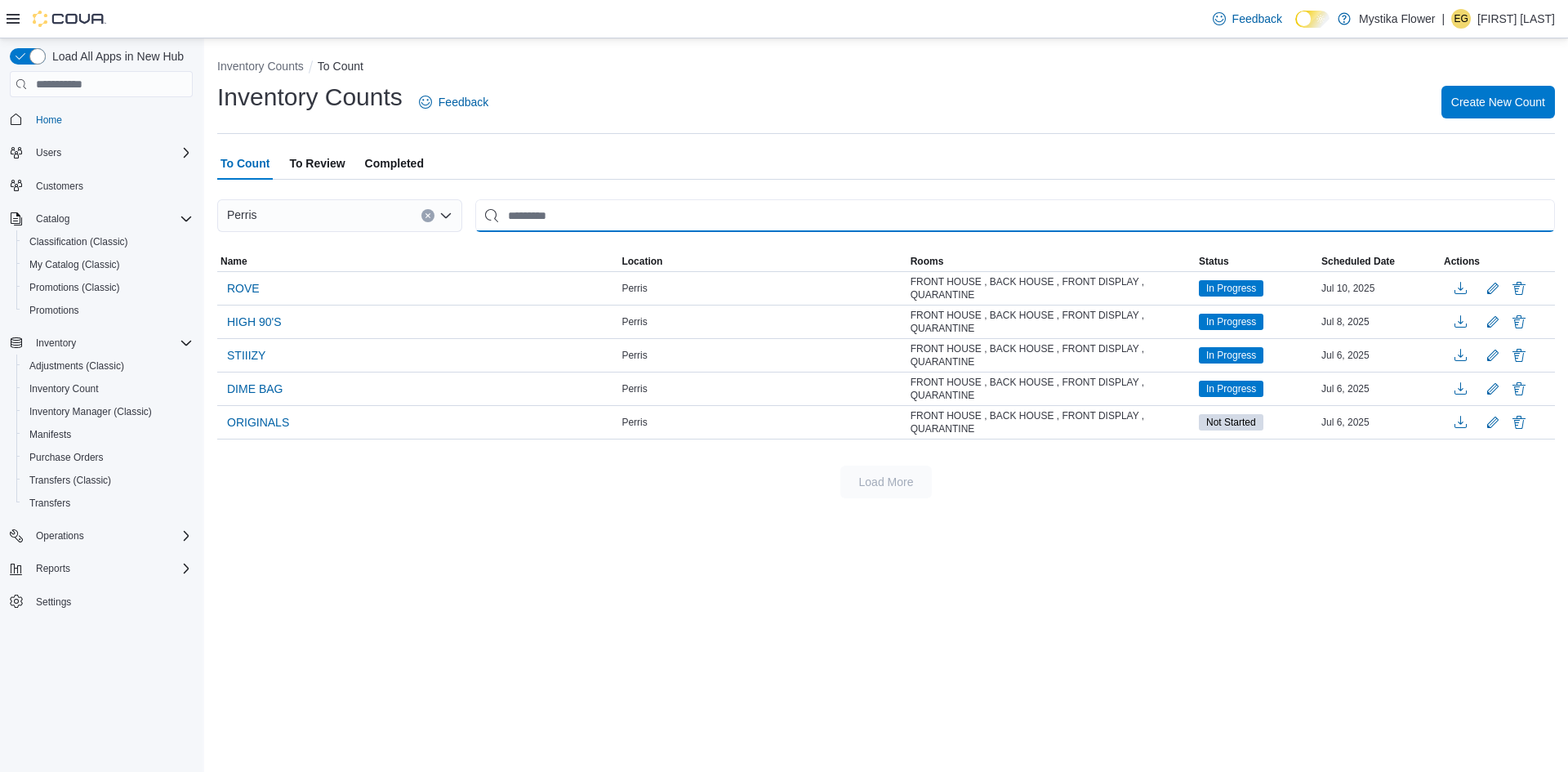 click at bounding box center [1015, 216] 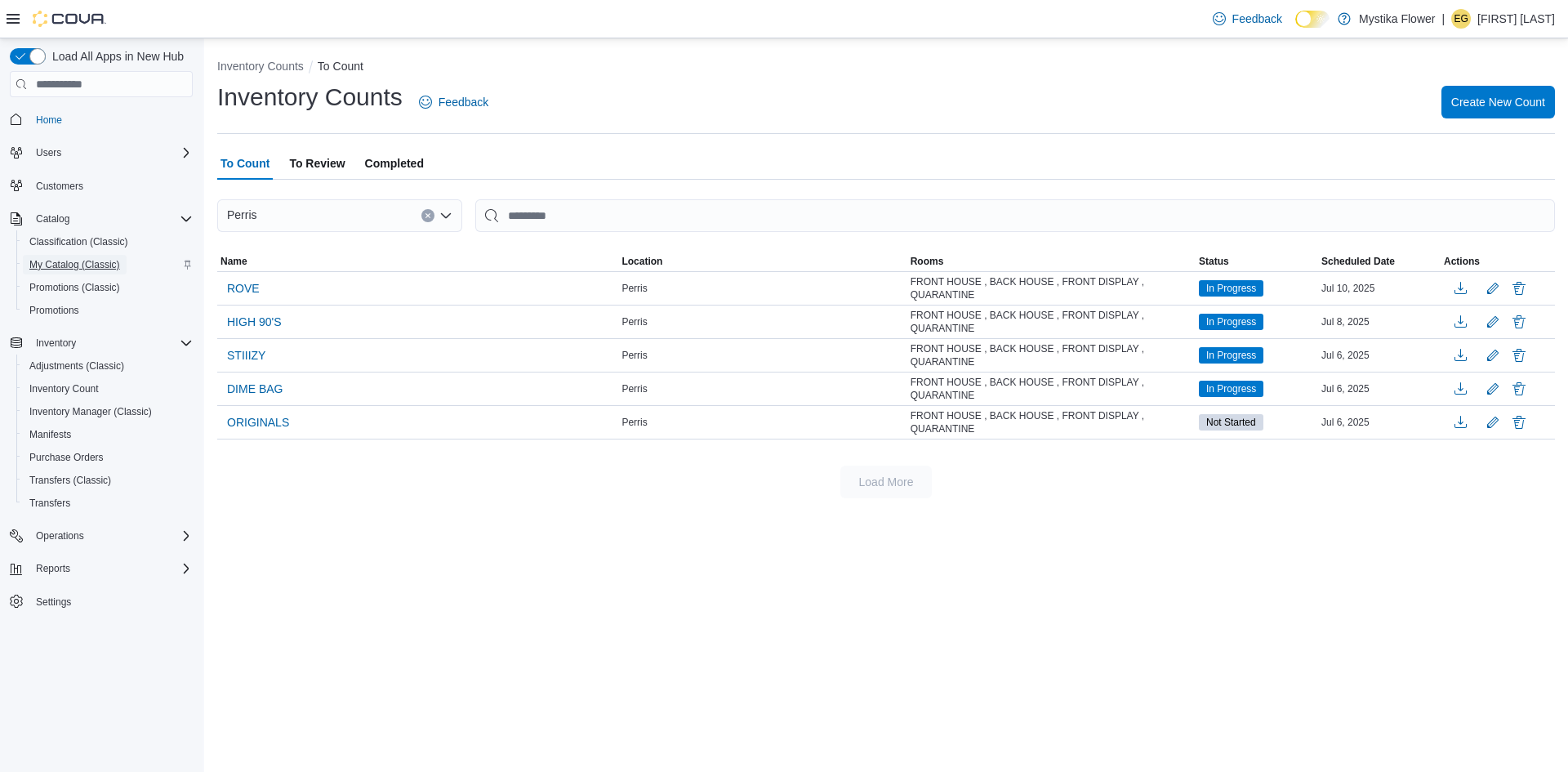 click on "My Catalog (Classic)" at bounding box center (74, 265) 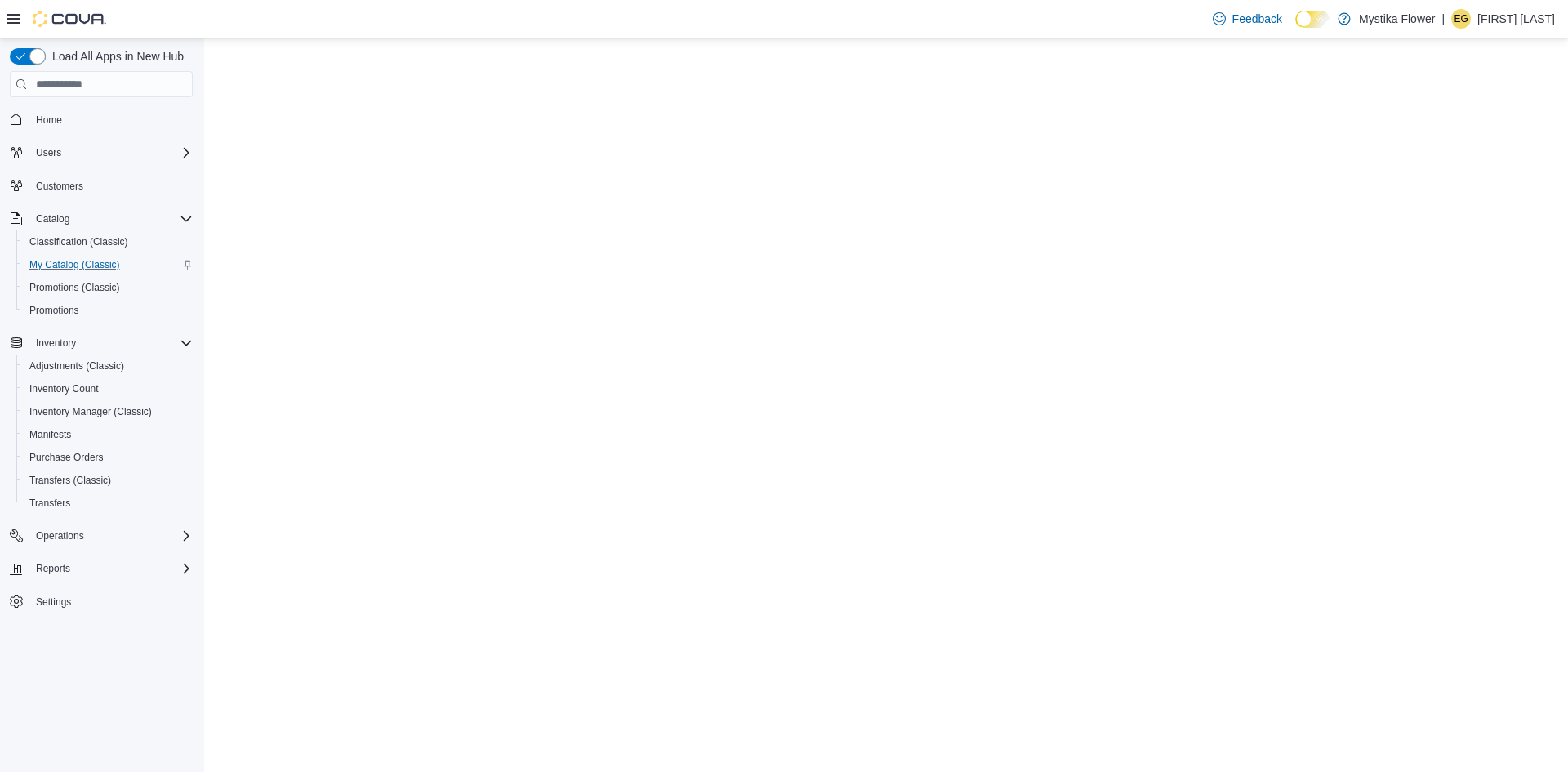 scroll, scrollTop: 0, scrollLeft: 0, axis: both 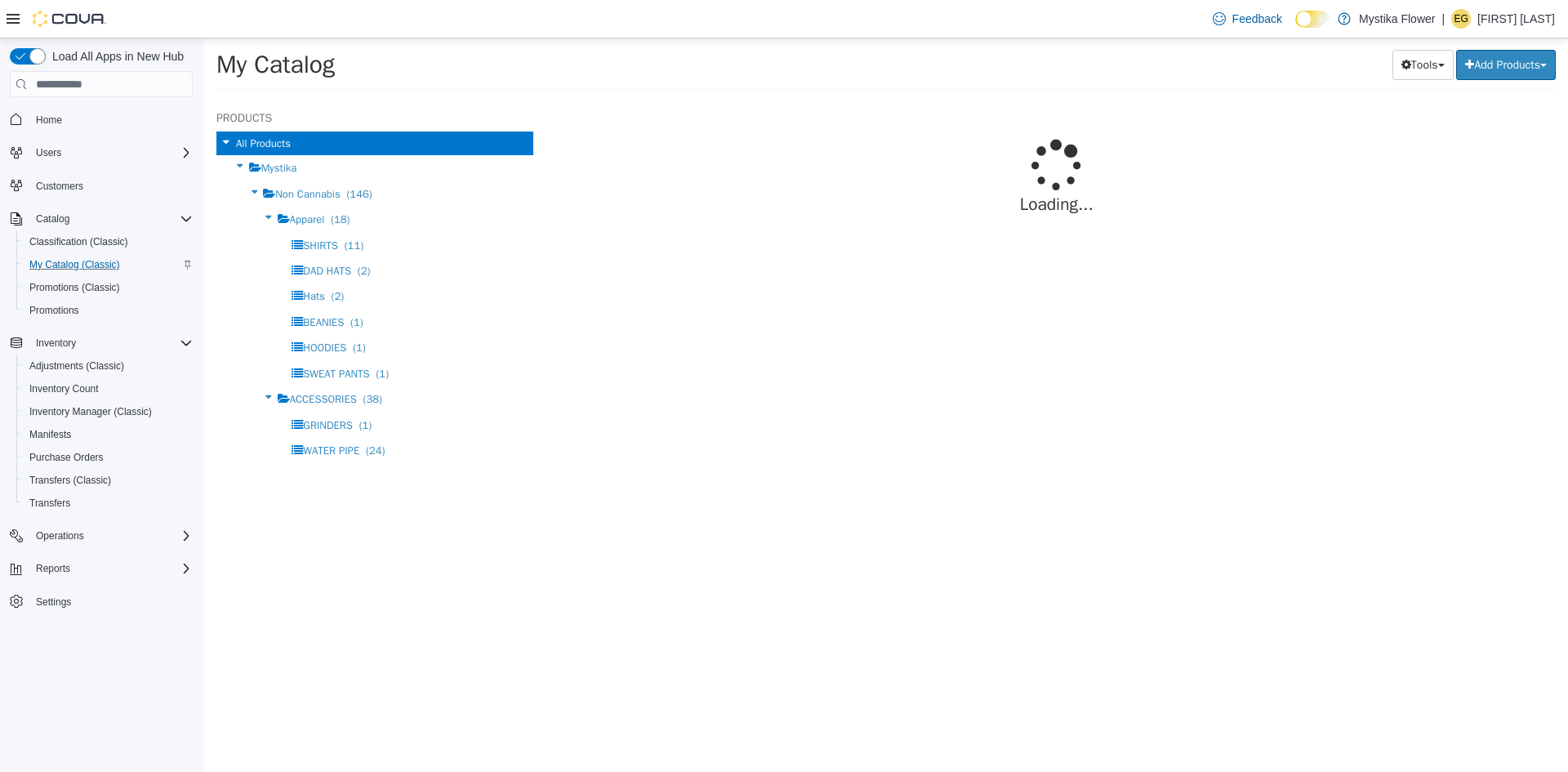 select on "**********" 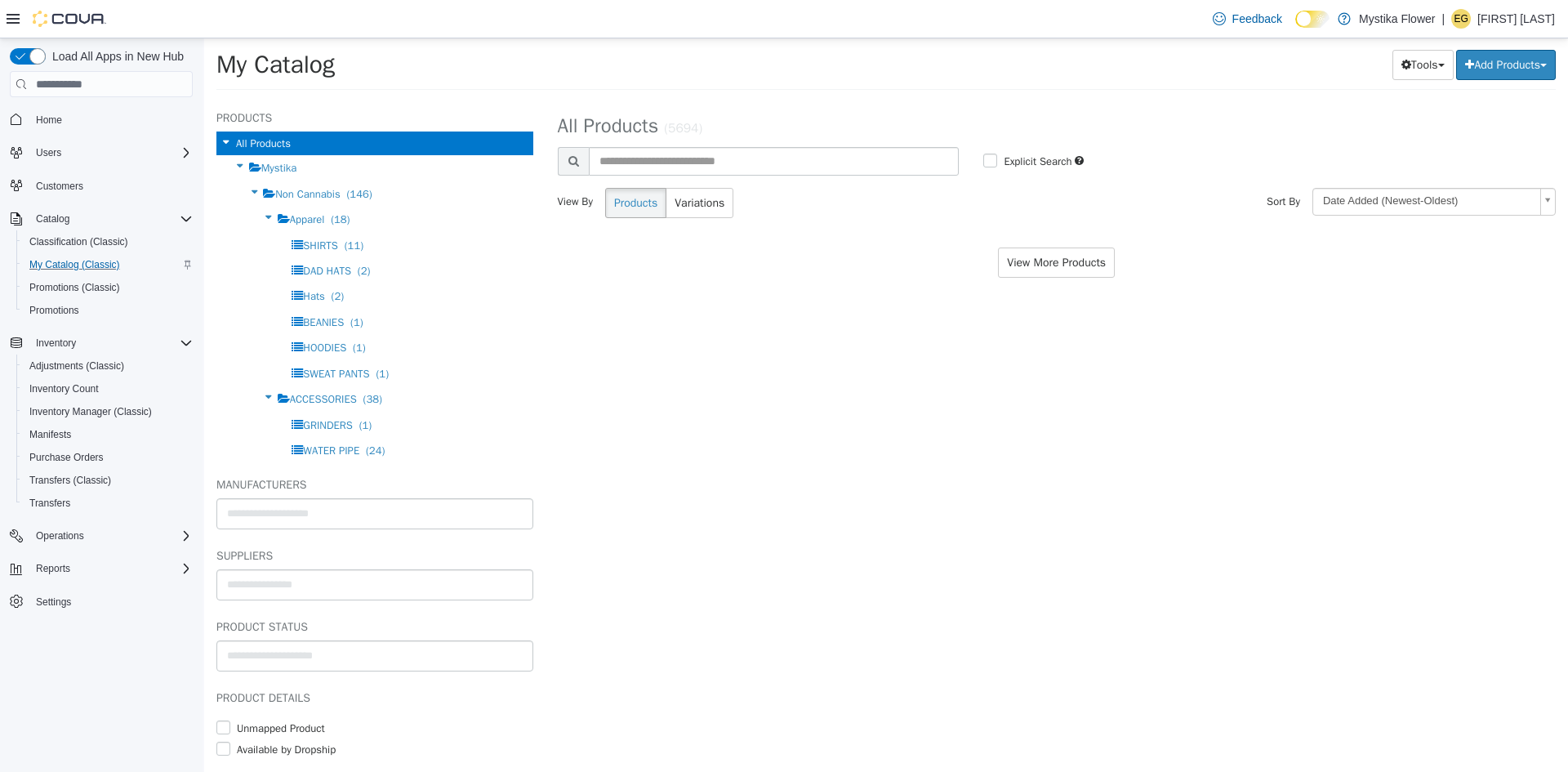 click on "**********" at bounding box center [1057, 169] 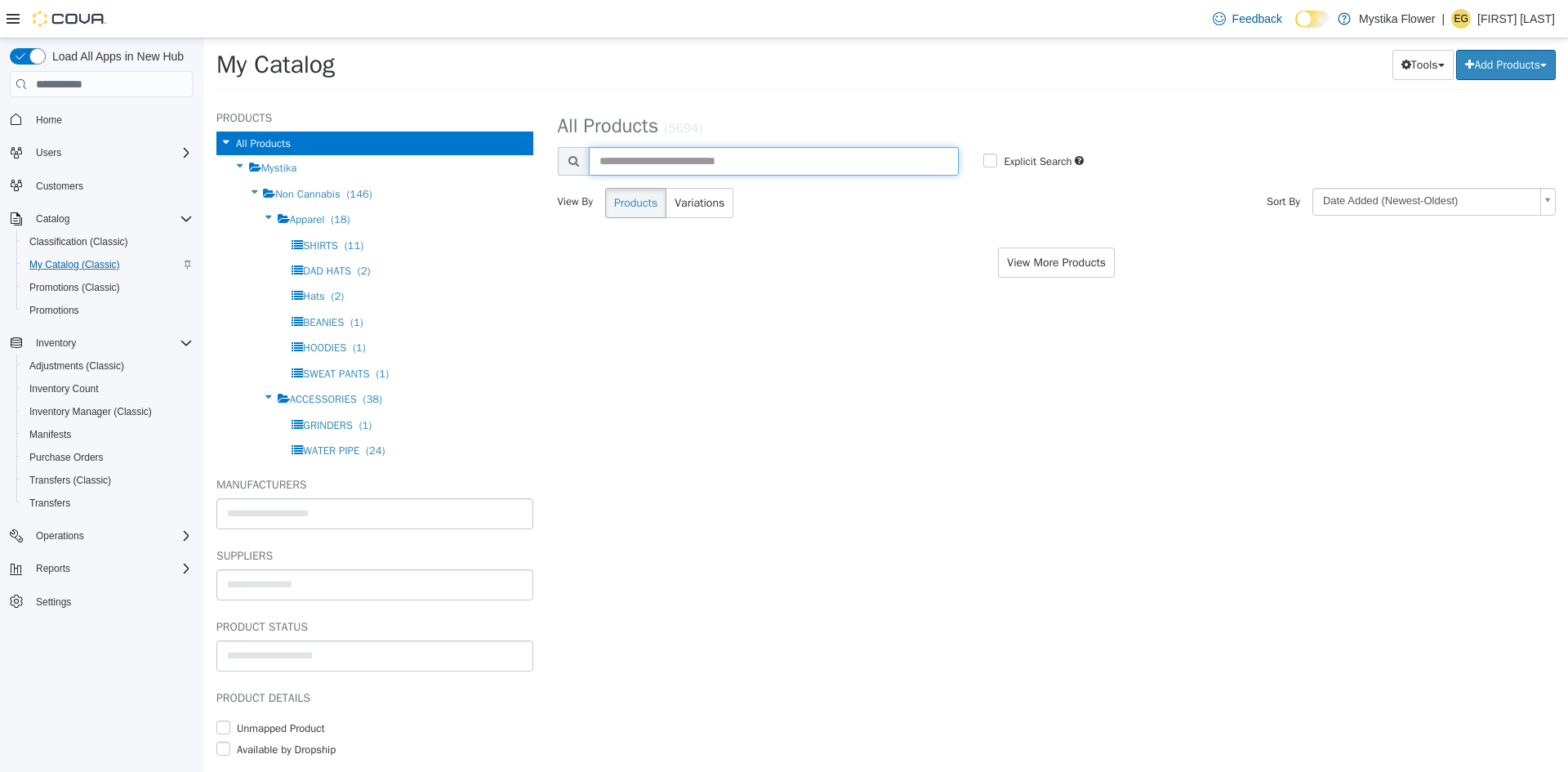 click at bounding box center (774, 161) 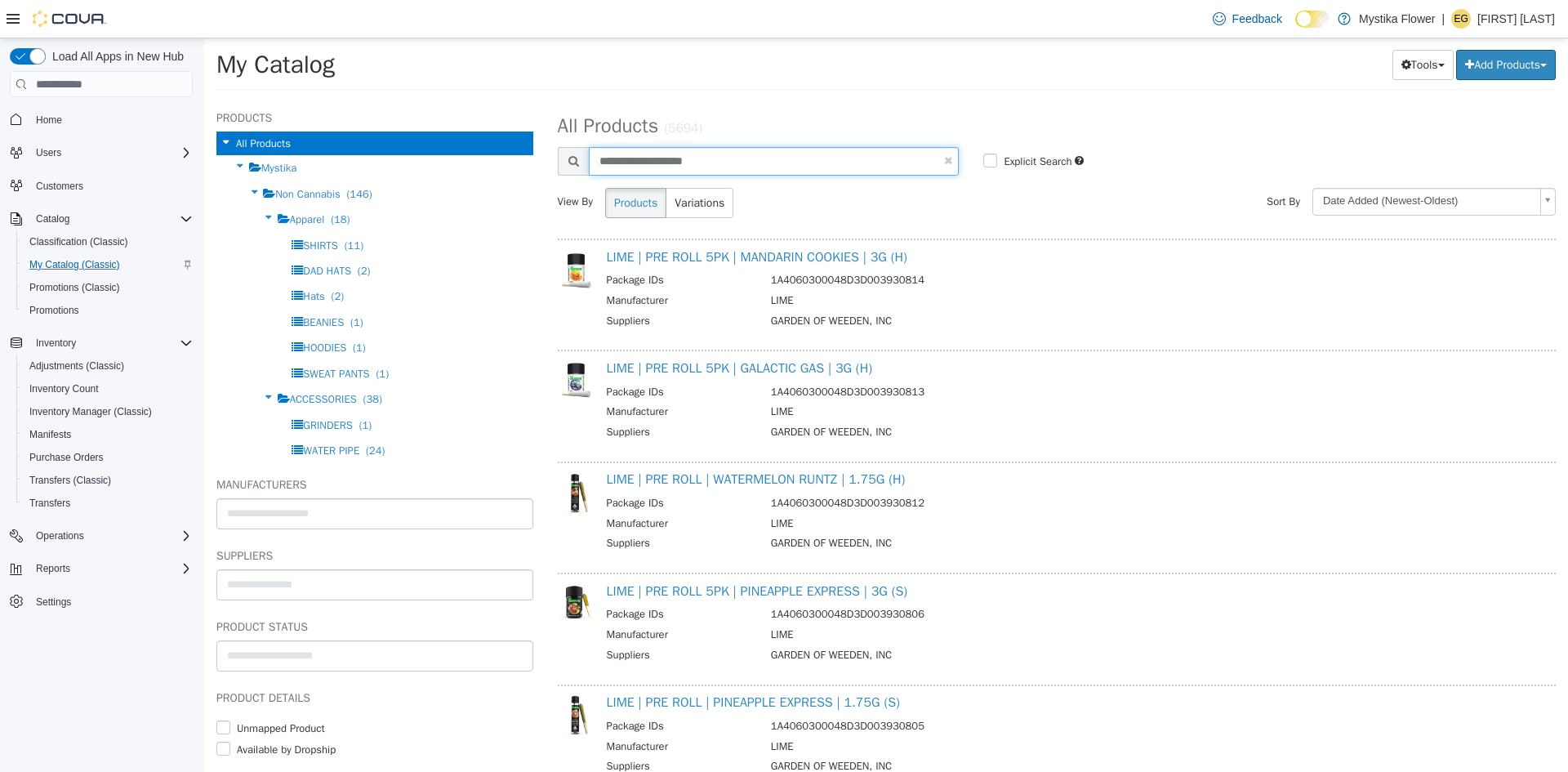 type on "**********" 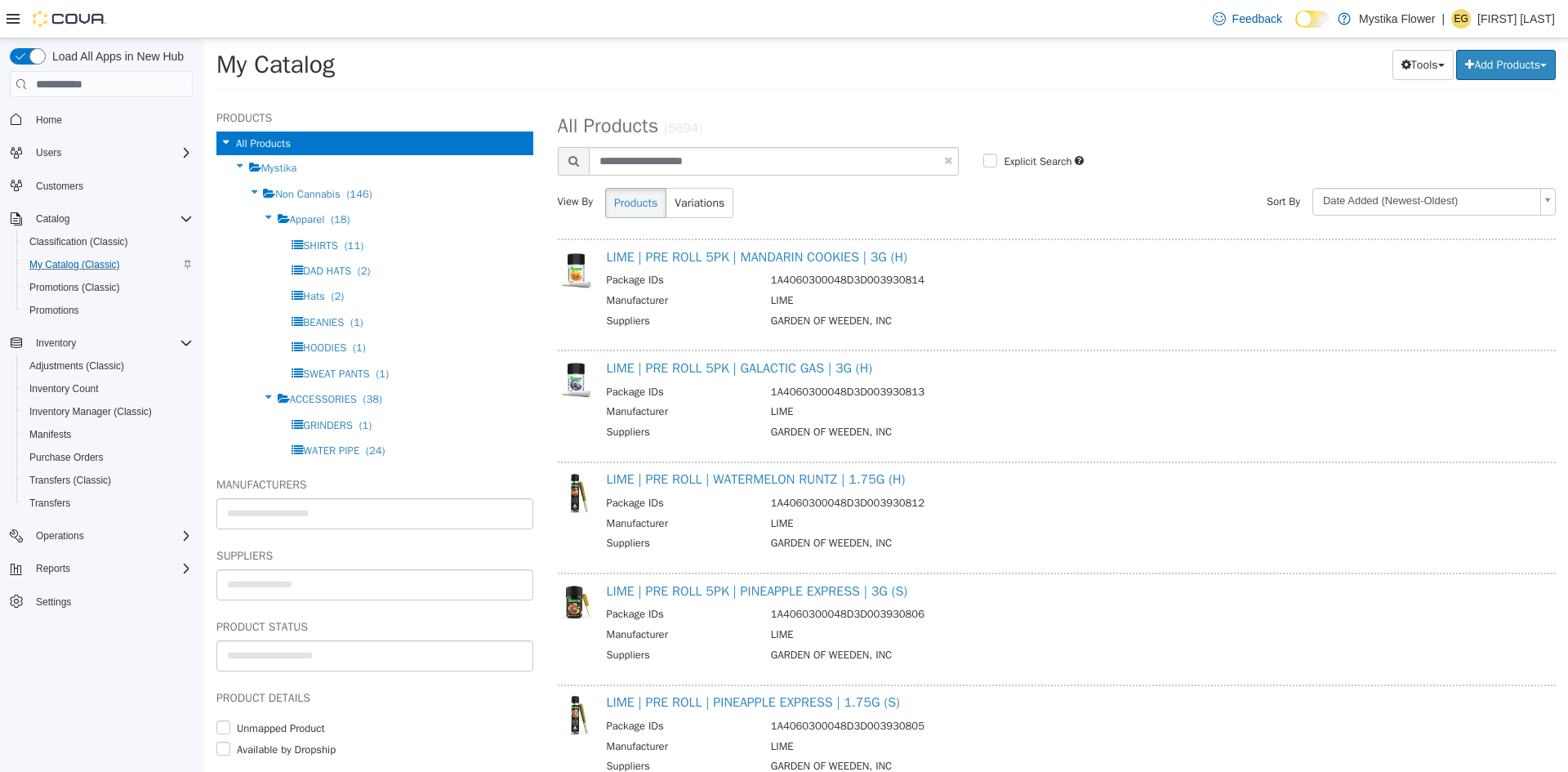 select on "**********" 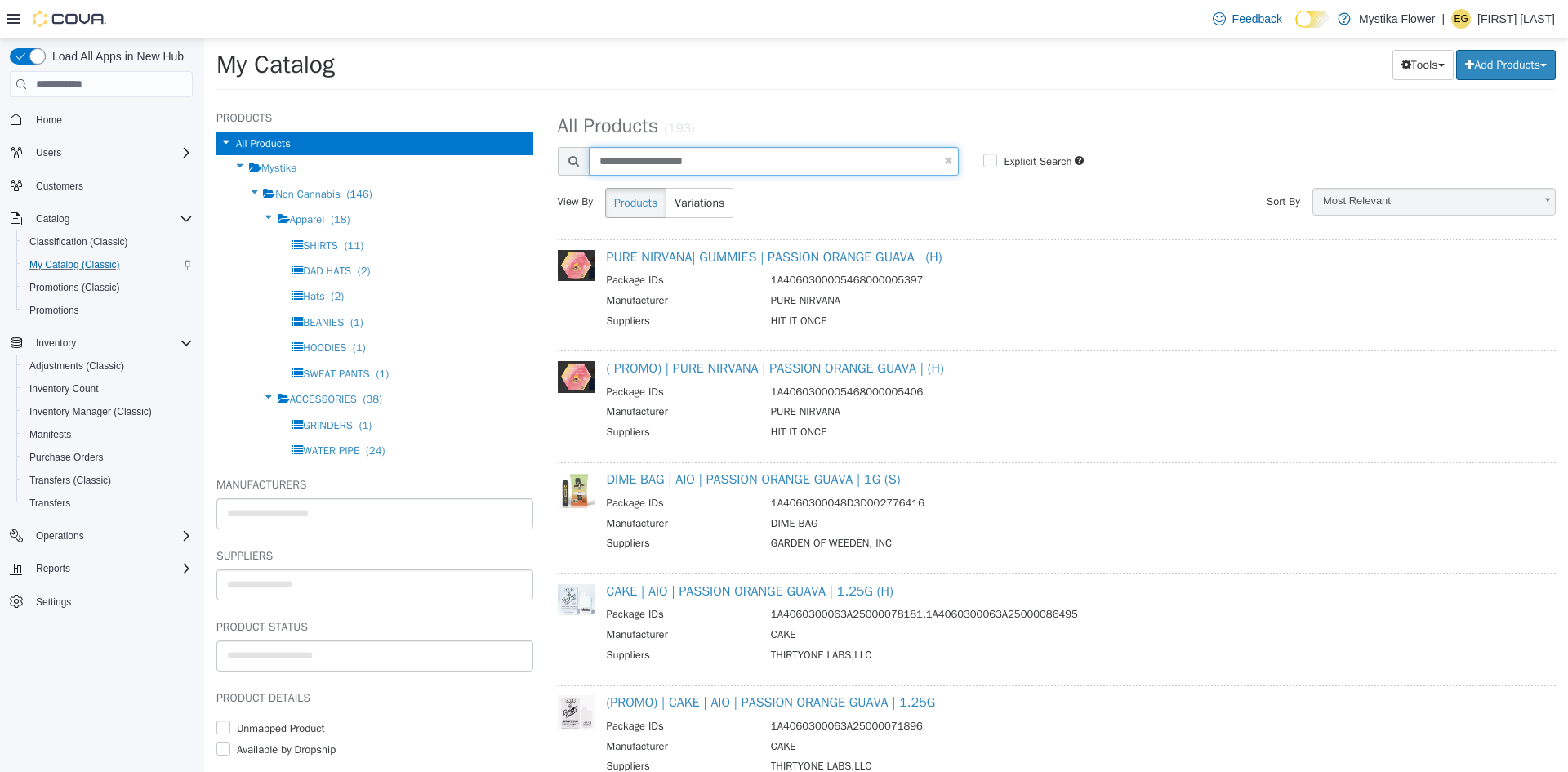 drag, startPoint x: 746, startPoint y: 161, endPoint x: 586, endPoint y: 163, distance: 160.0125 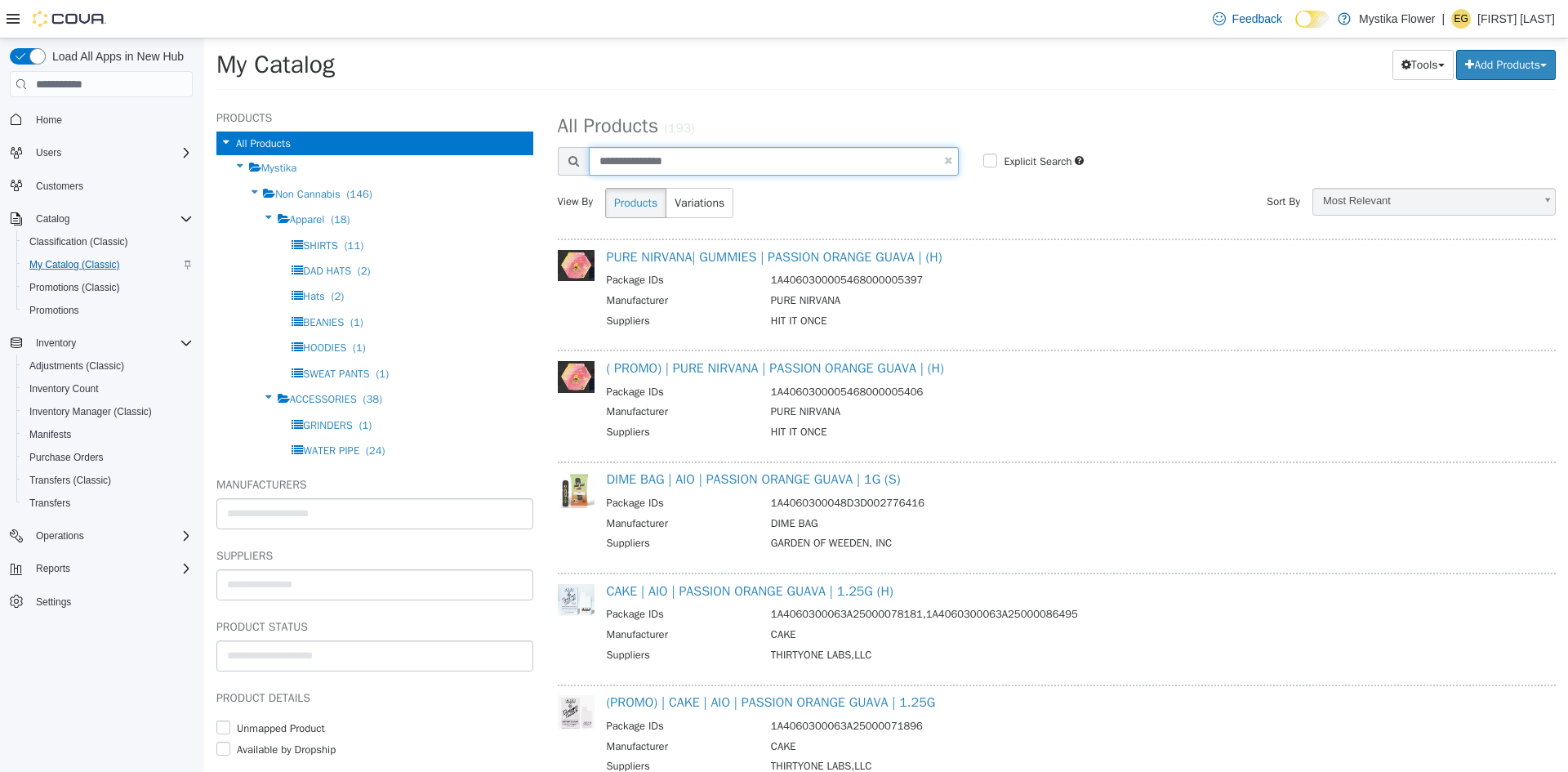 type on "**********" 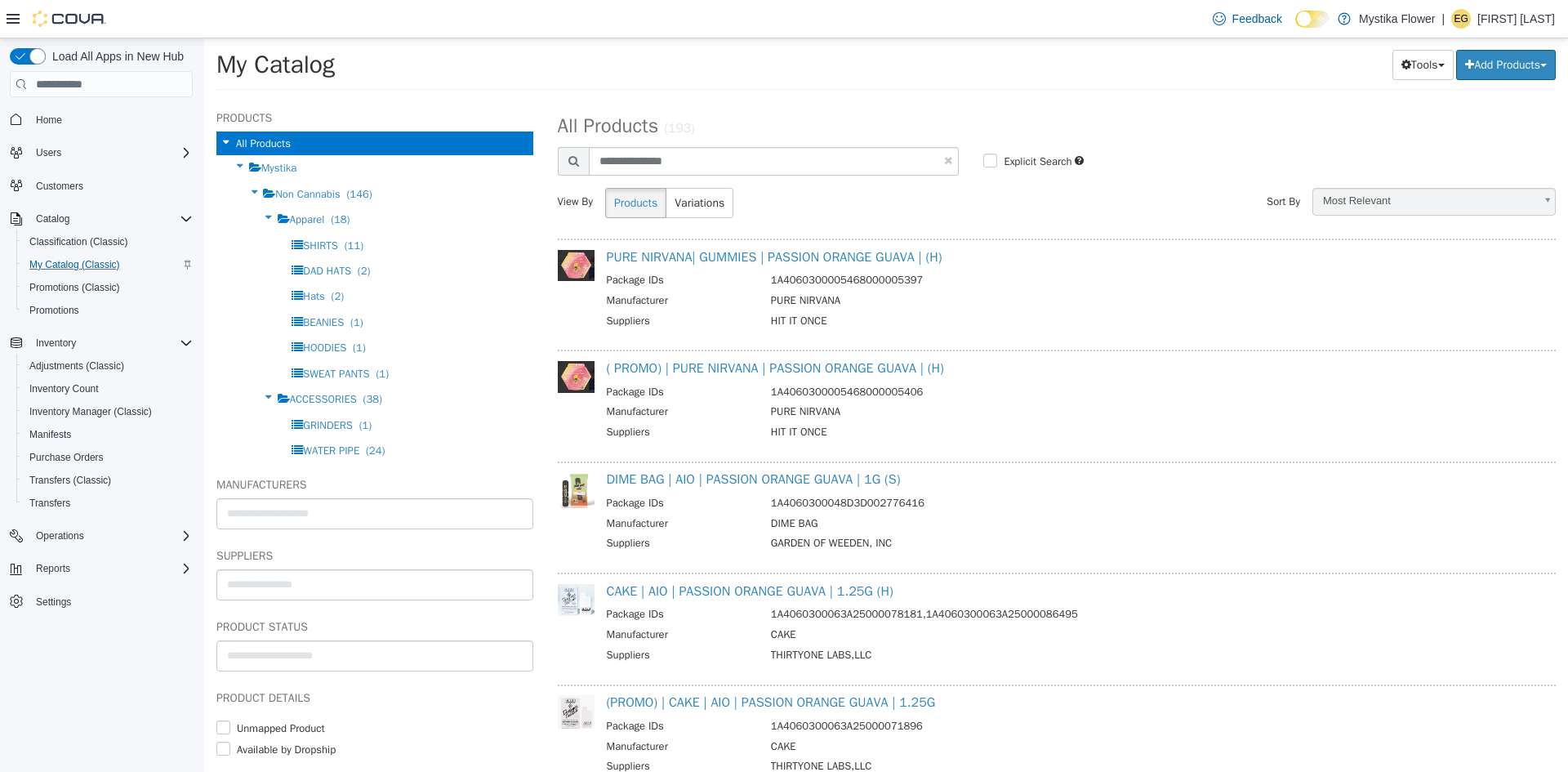 select on "**********" 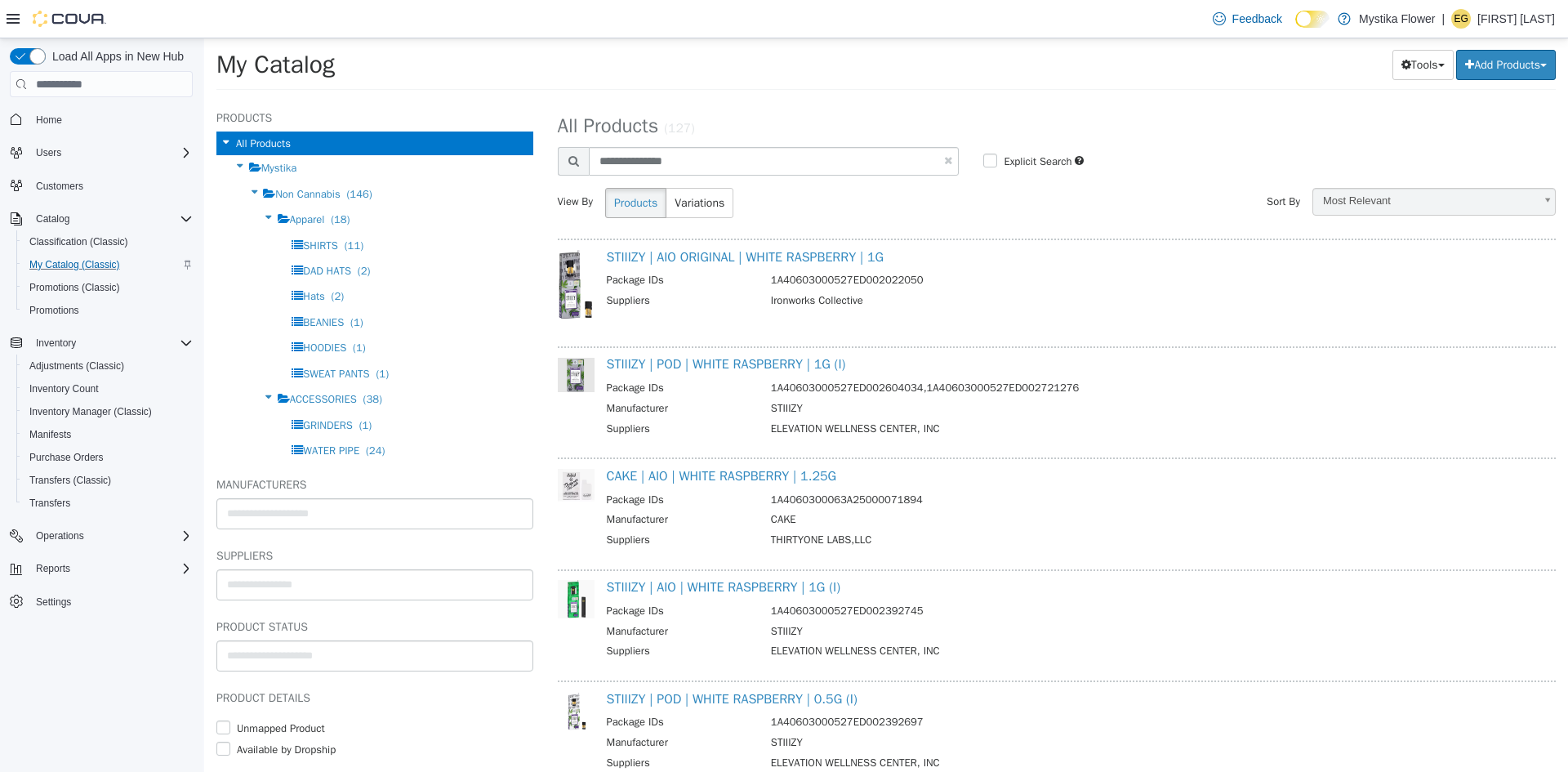 click on "Tools
Merge Products Map Private Products Bulk Product Editor Export
Add Products
Create New Product Bulk Import New Products" at bounding box center (1162, 65) 